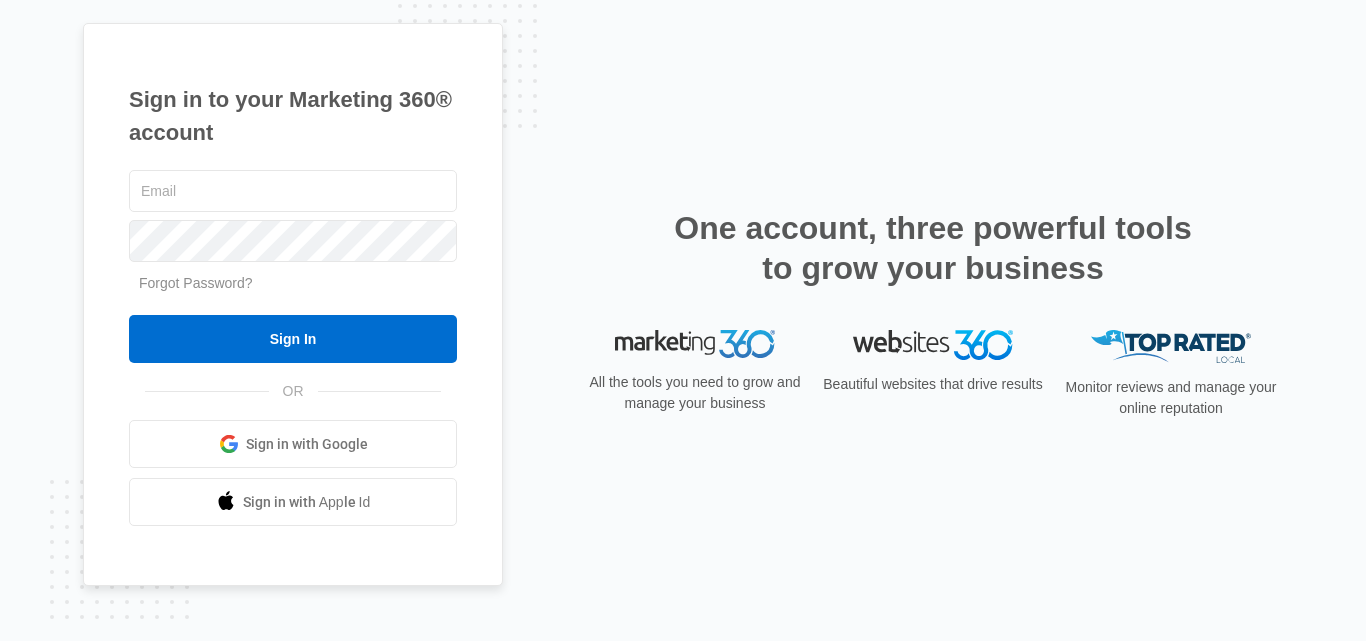 scroll, scrollTop: 0, scrollLeft: 0, axis: both 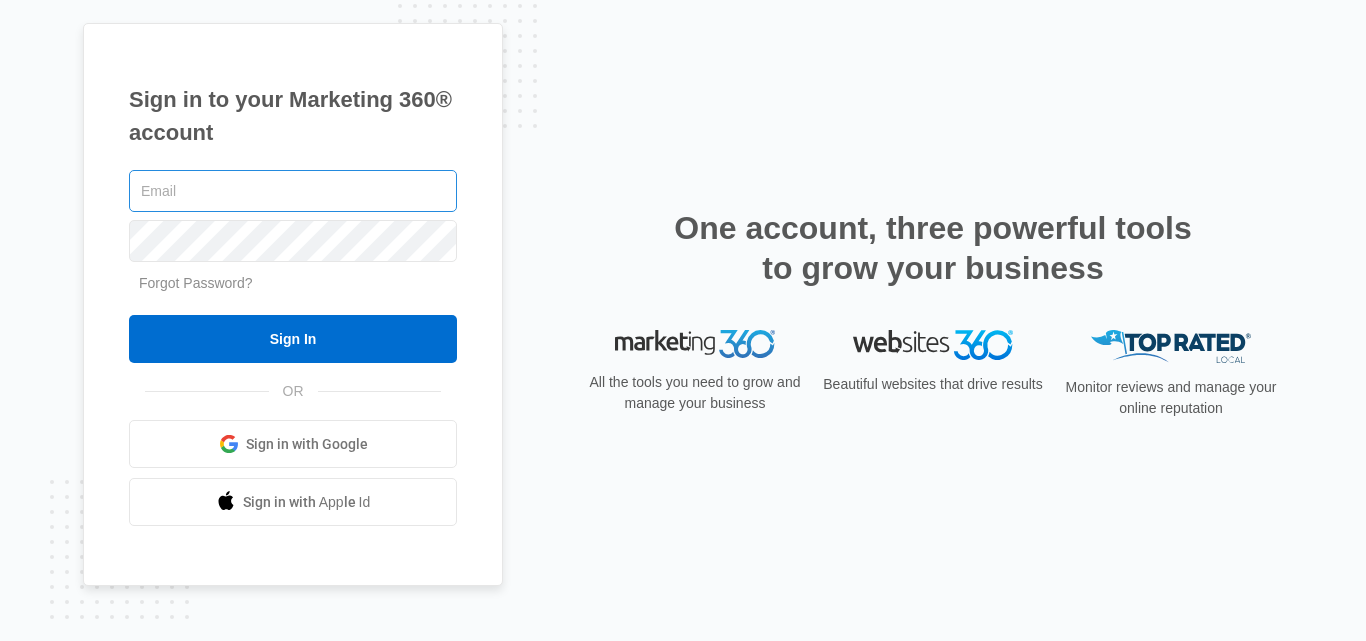 click at bounding box center (293, 191) 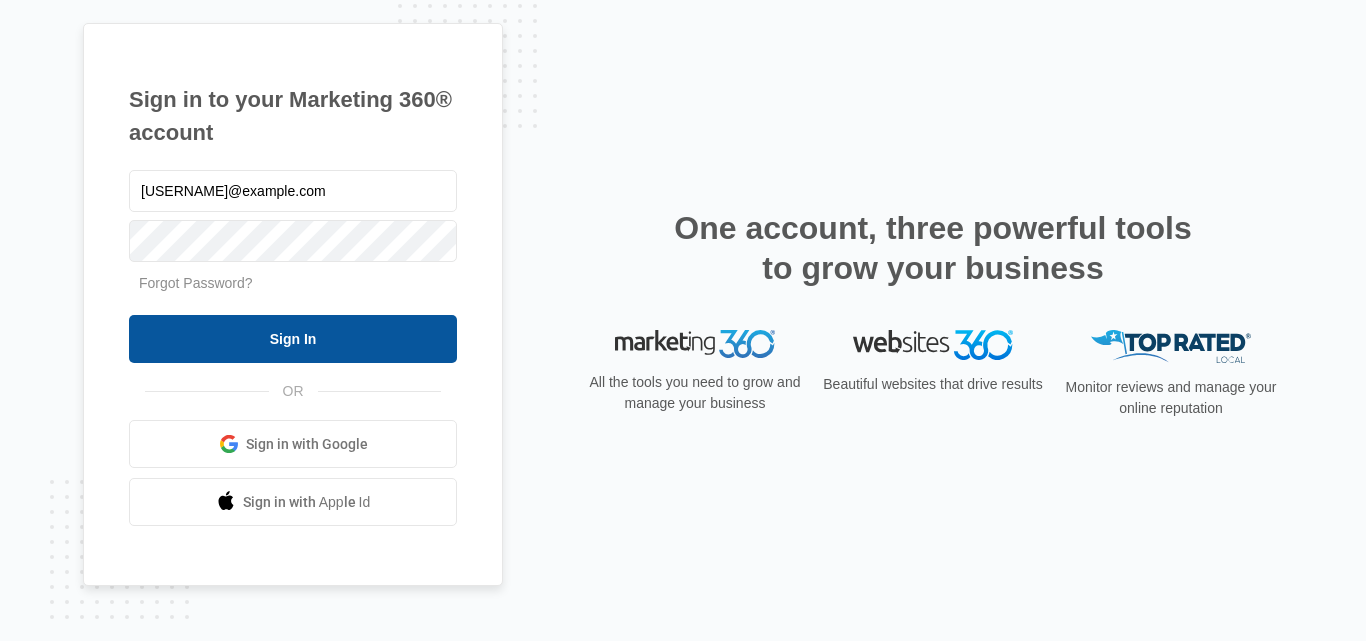 click on "Sign In" at bounding box center (293, 339) 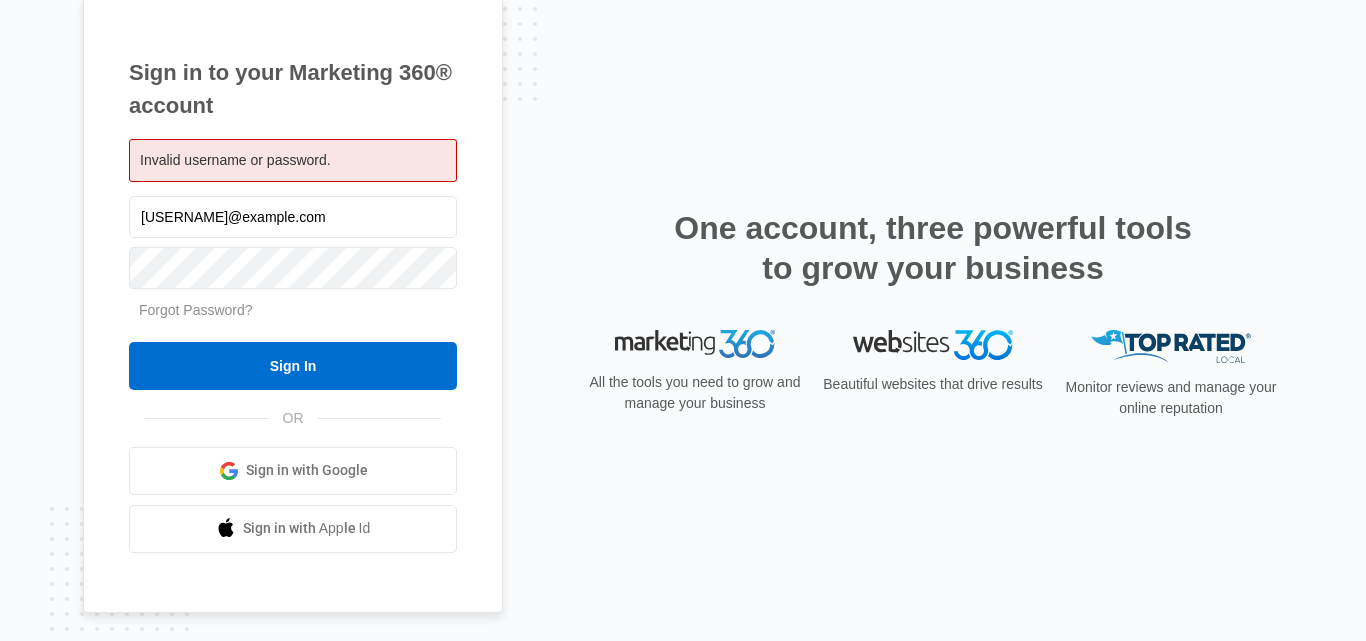 scroll, scrollTop: 0, scrollLeft: 0, axis: both 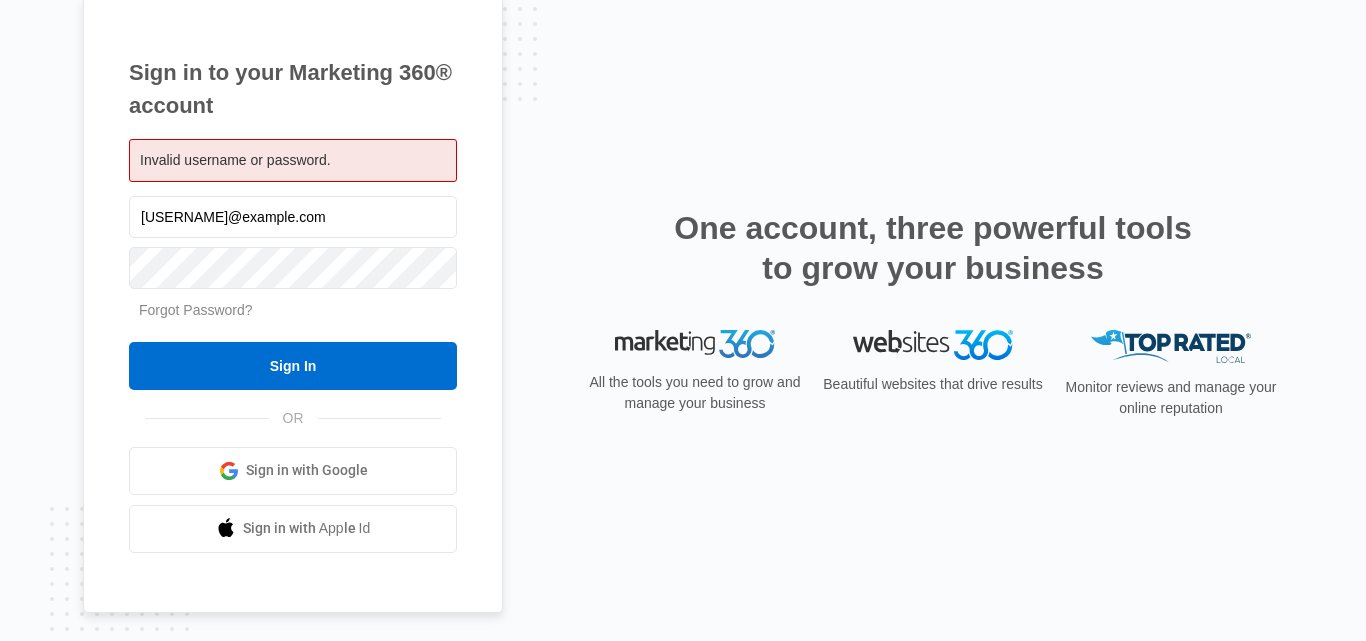 click on "Forgot Password?" at bounding box center (196, 310) 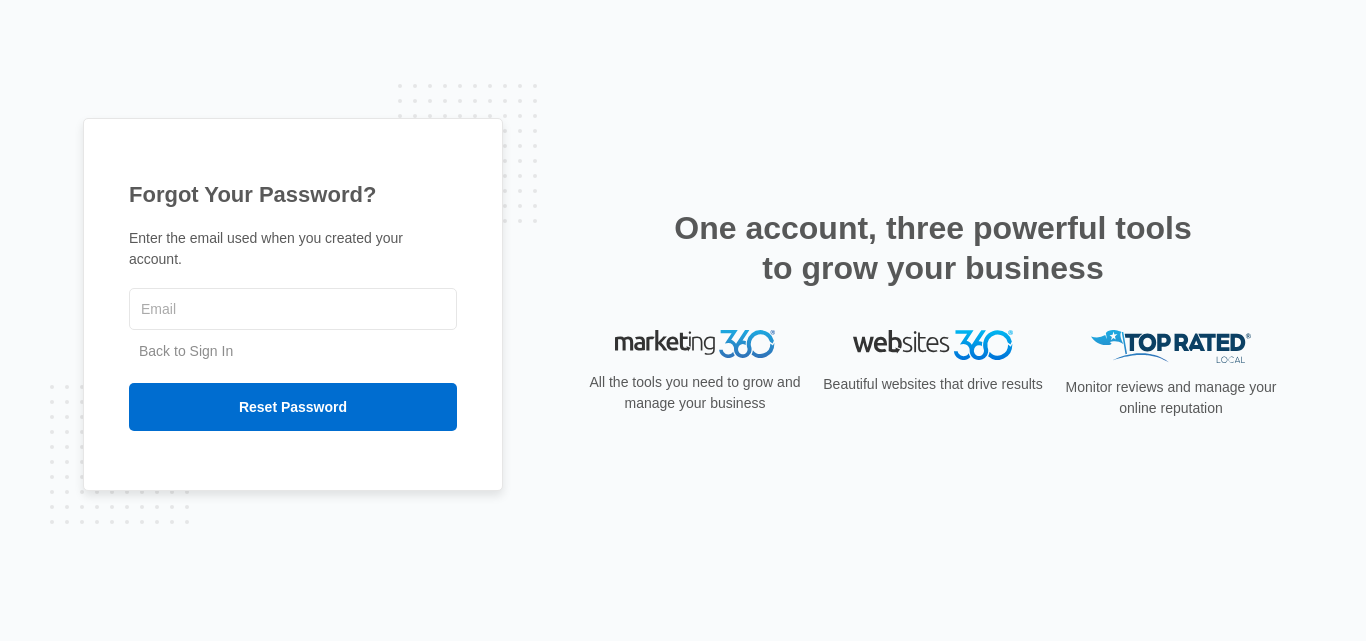 scroll, scrollTop: 0, scrollLeft: 0, axis: both 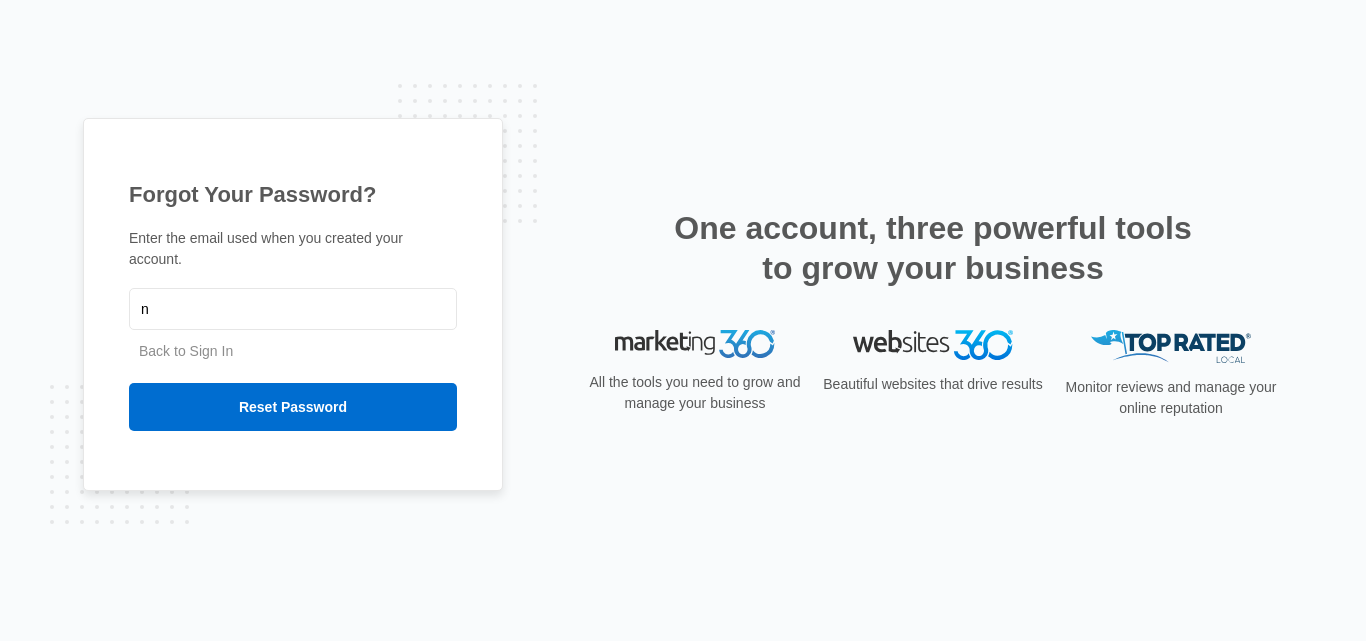 type on "[EMAIL]" 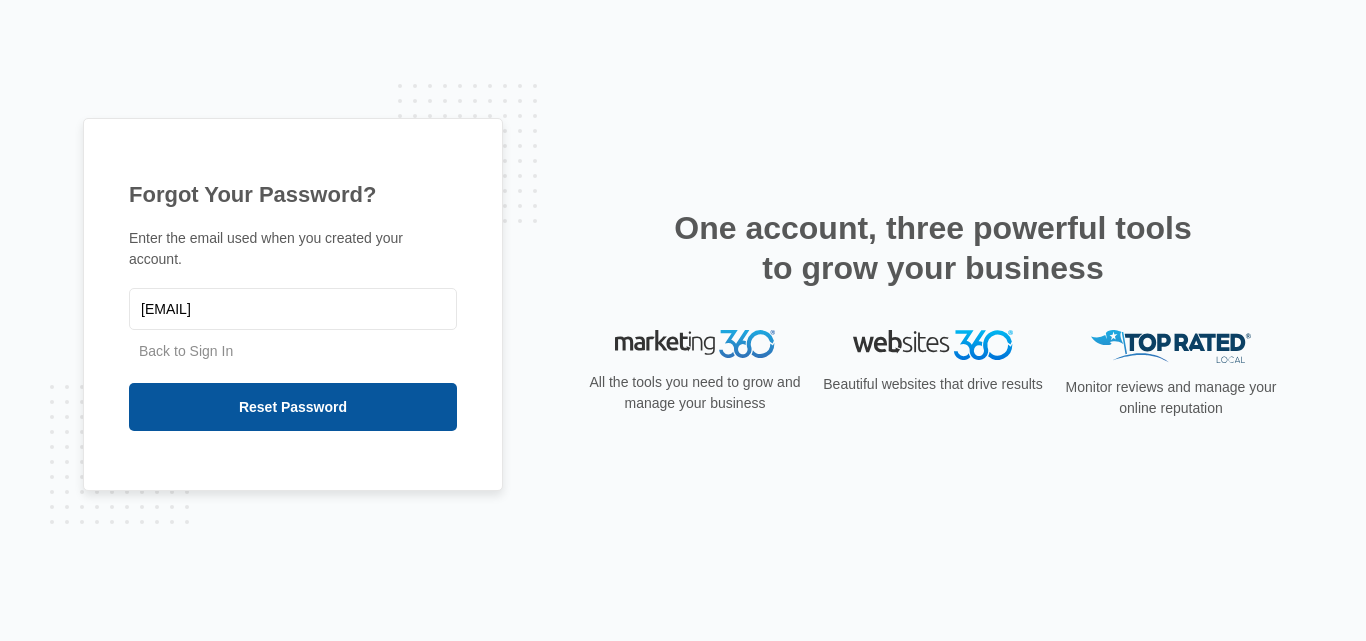 click on "Reset Password" at bounding box center (293, 407) 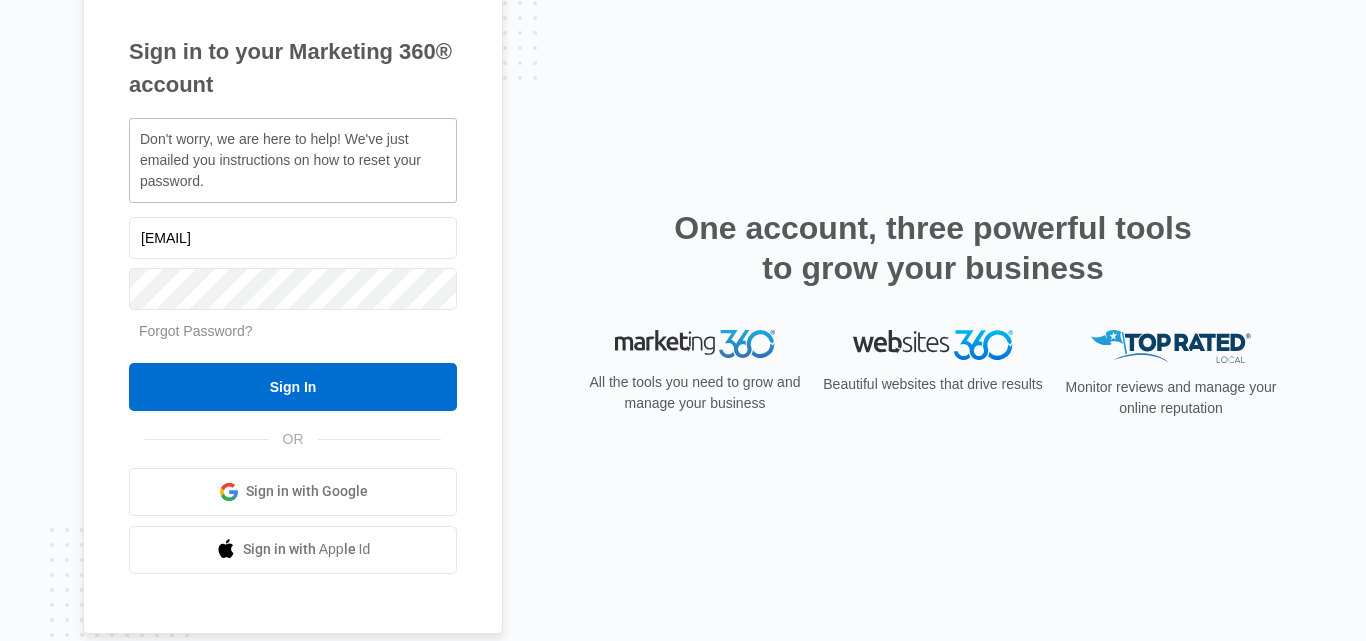 scroll, scrollTop: 0, scrollLeft: 0, axis: both 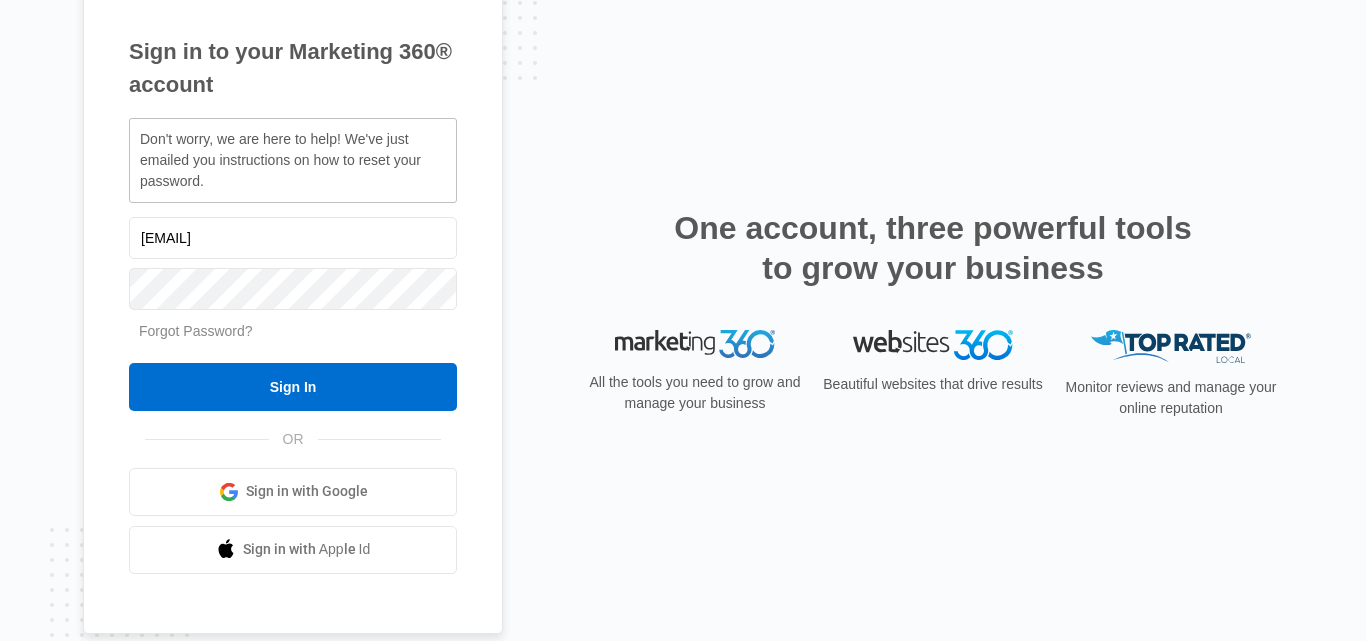 click on "Forgot Password?" at bounding box center (196, 331) 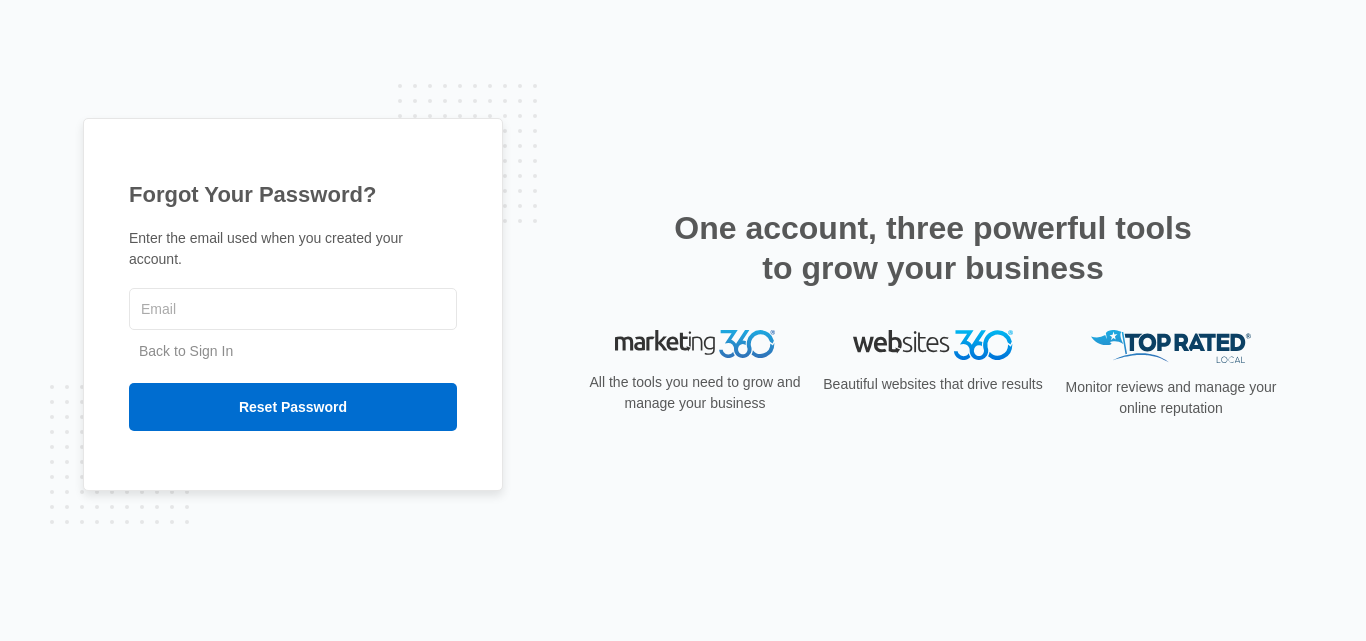 scroll, scrollTop: 0, scrollLeft: 0, axis: both 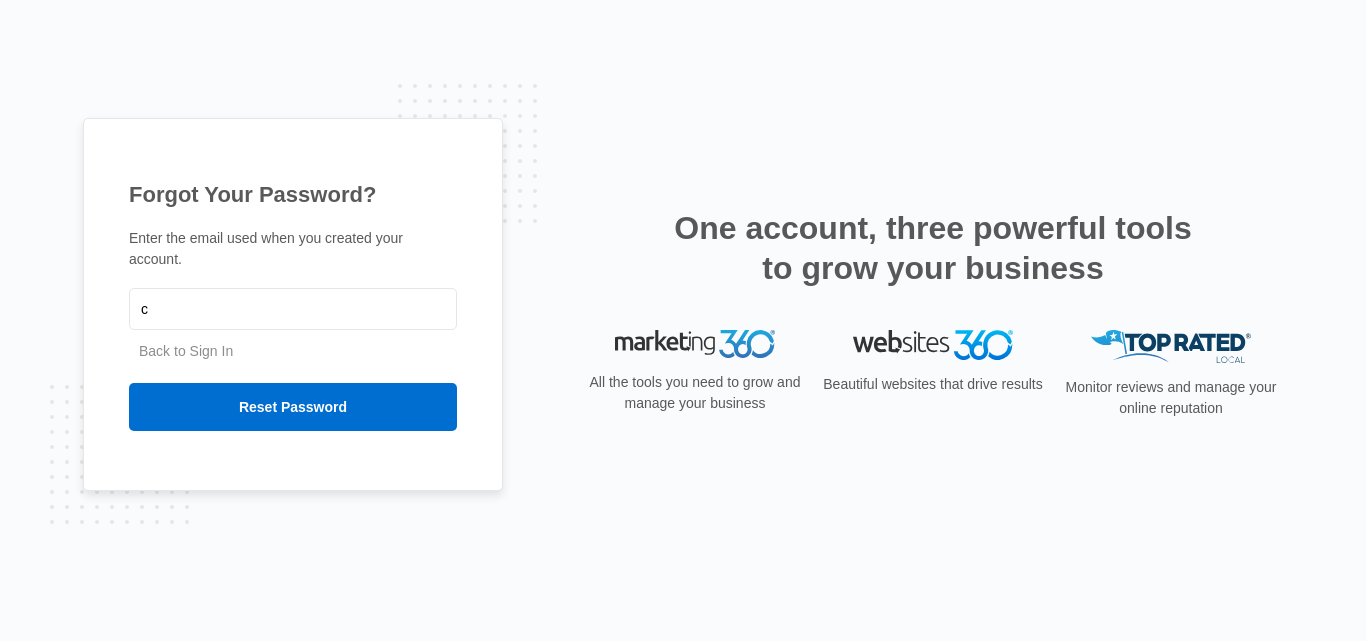 type on "carin@prescottrealtor.com" 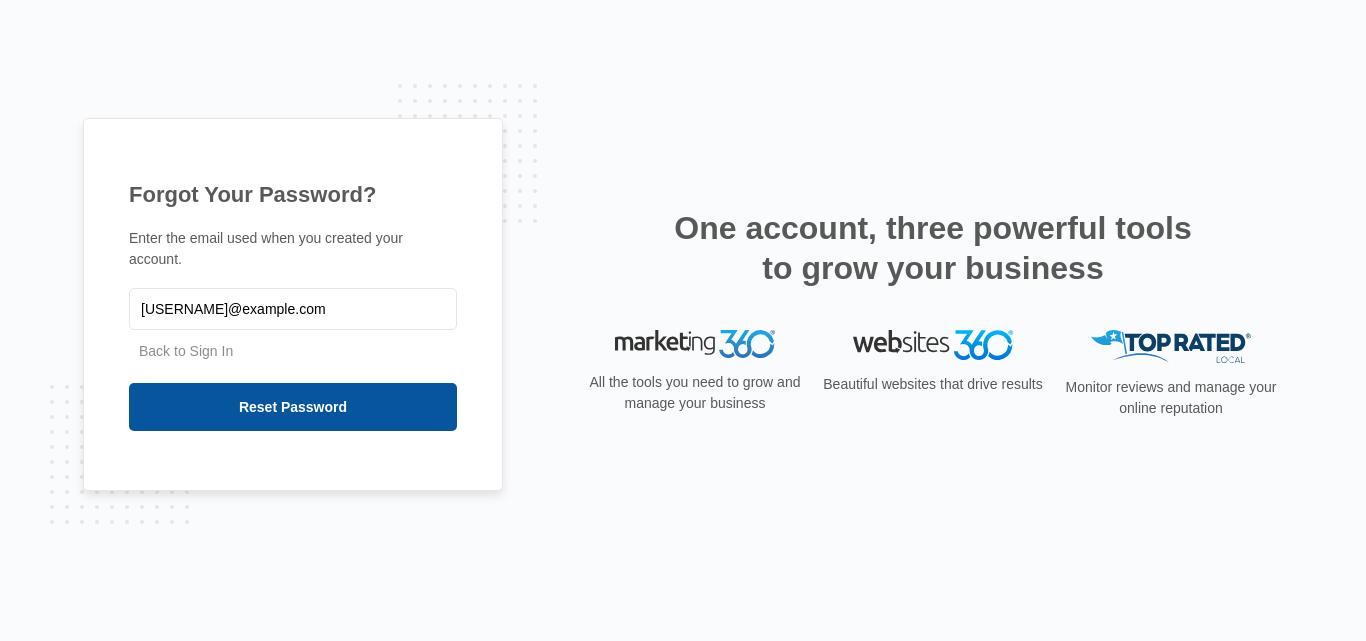 click on "Reset Password" at bounding box center (293, 407) 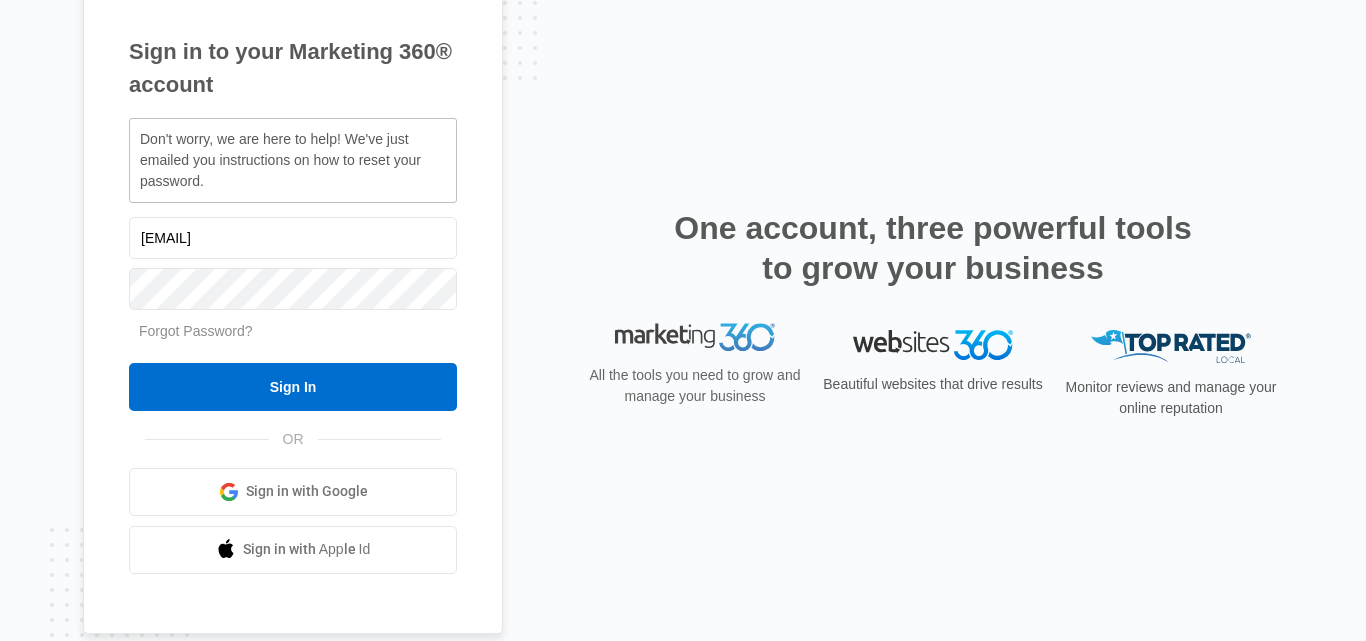 scroll, scrollTop: 0, scrollLeft: 0, axis: both 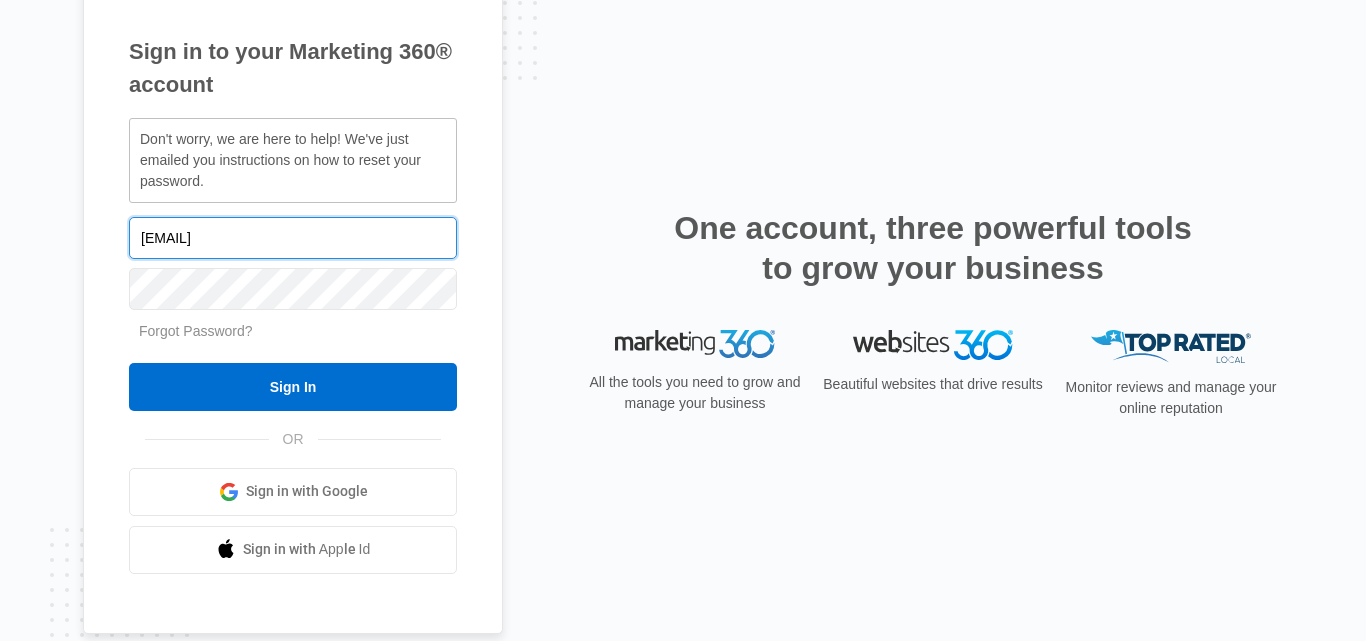 click on "carin@prescottrealtor.com" at bounding box center (293, 238) 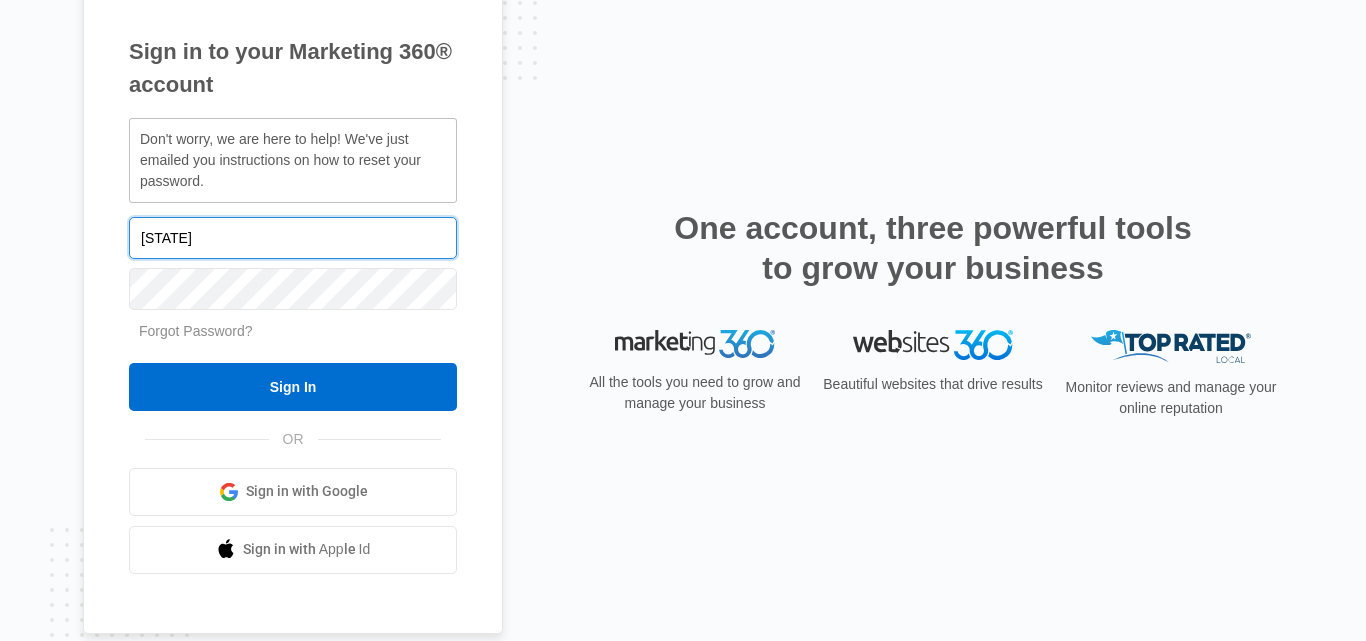 type on "c" 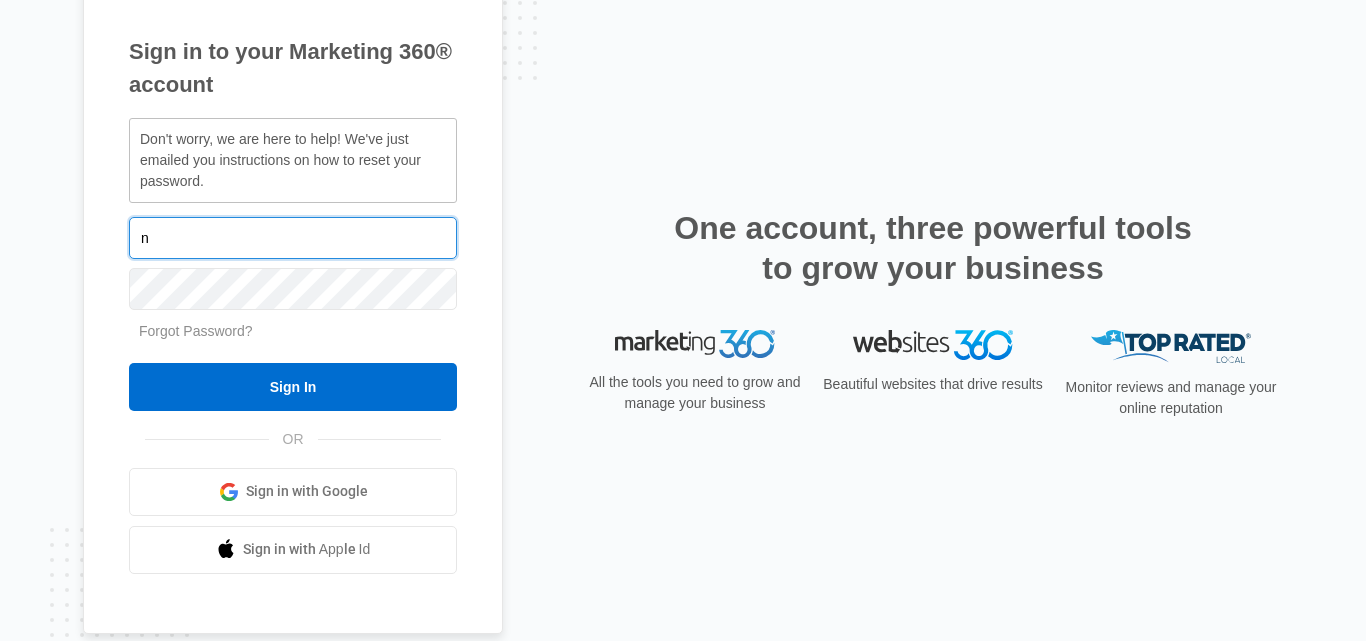type on "[EMAIL]" 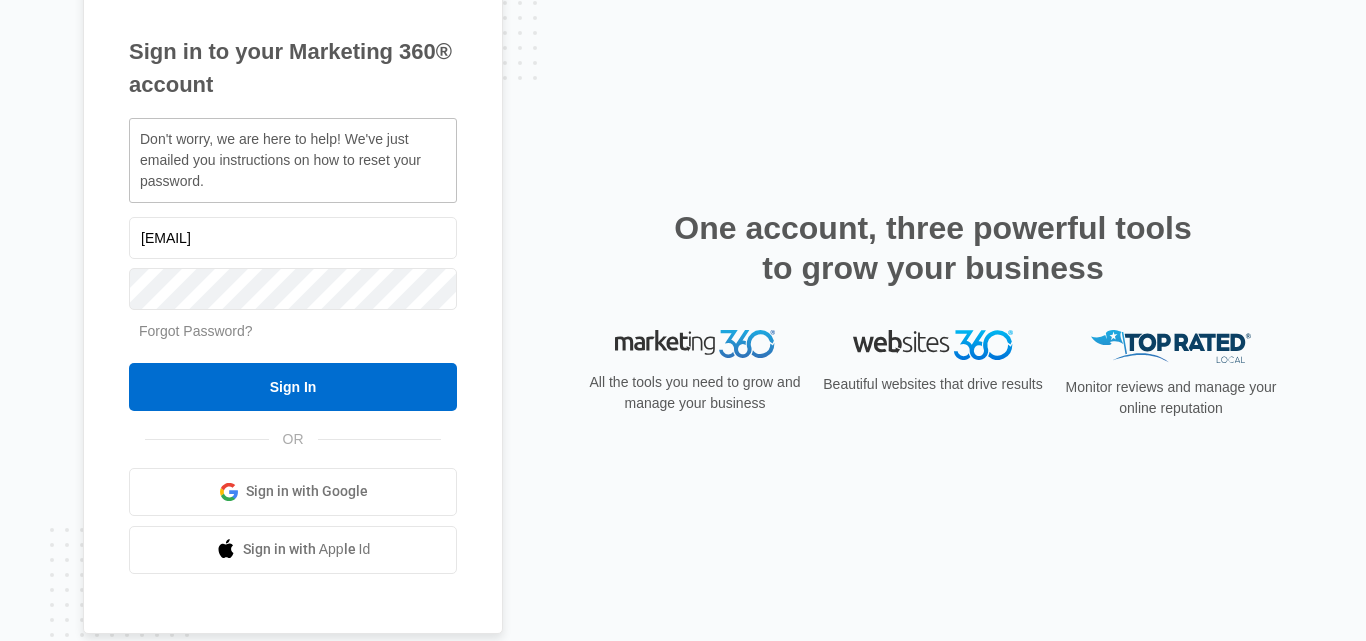 click on "Forgot Password?" at bounding box center (196, 331) 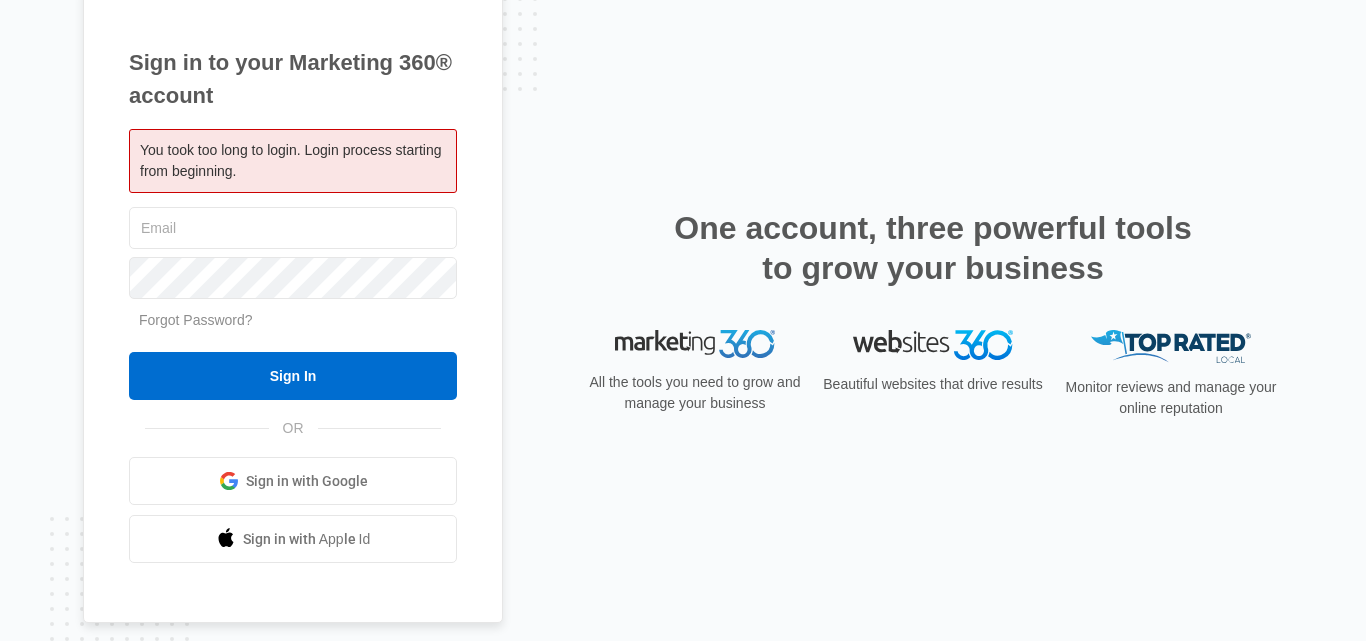 scroll, scrollTop: 0, scrollLeft: 0, axis: both 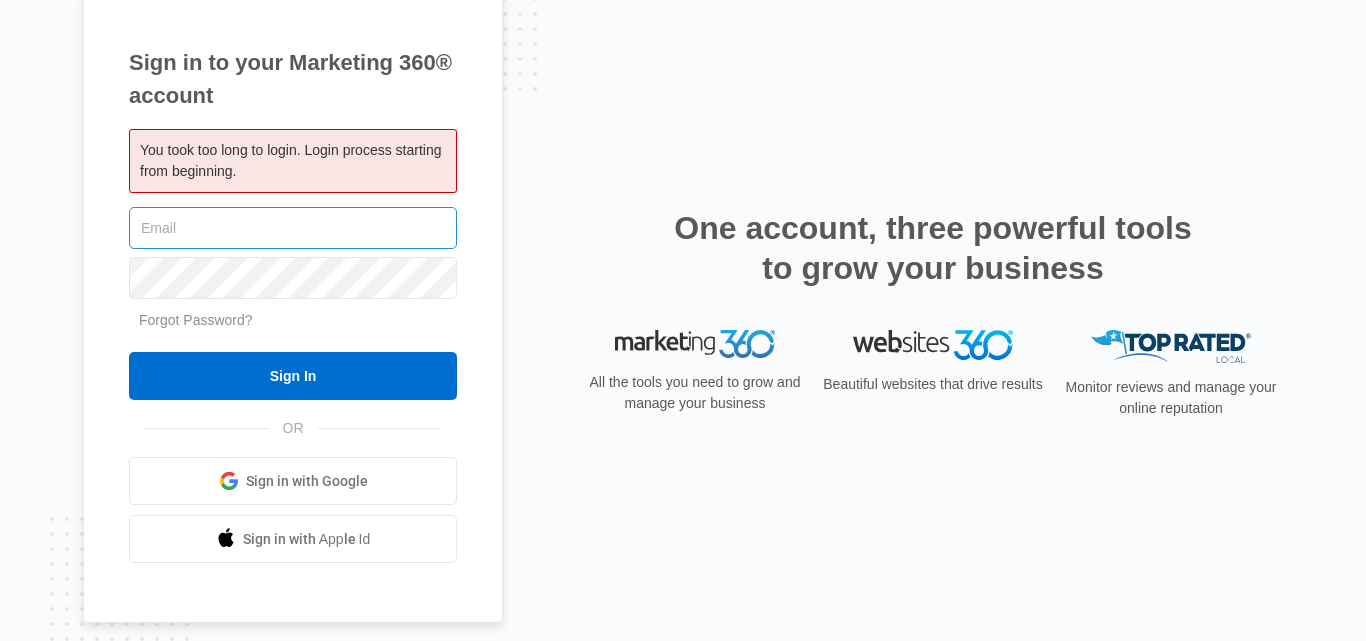 click at bounding box center [293, 228] 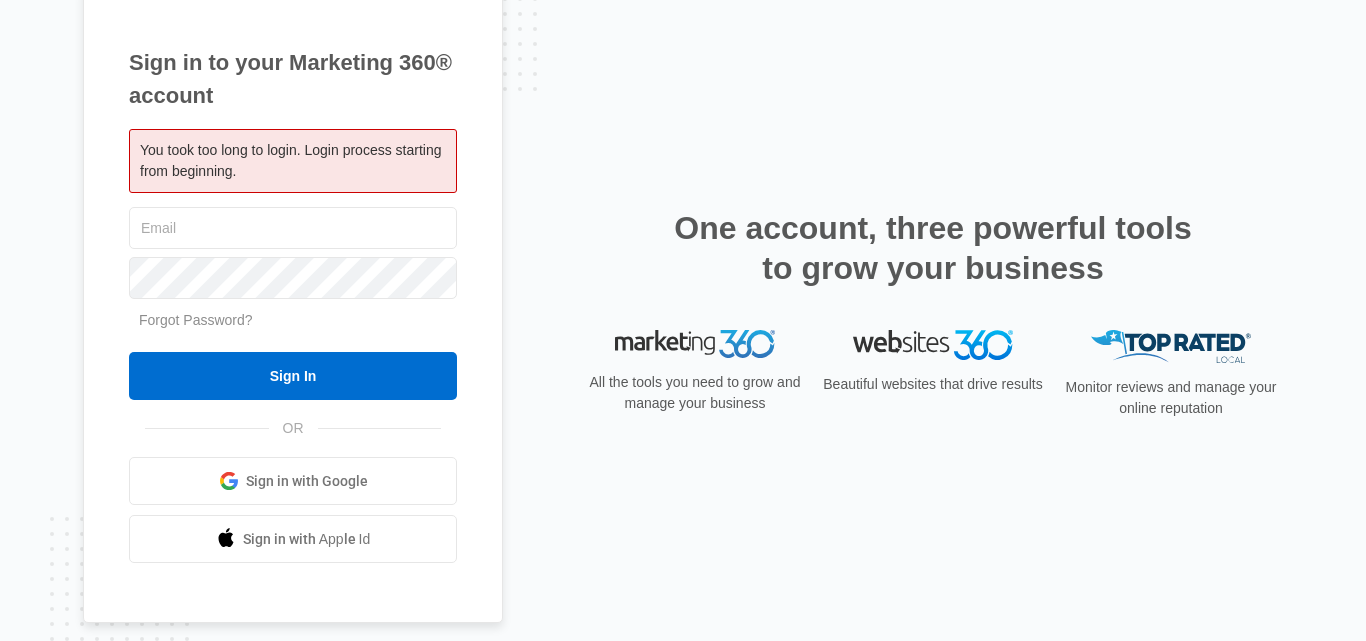 type on "[EMAIL]" 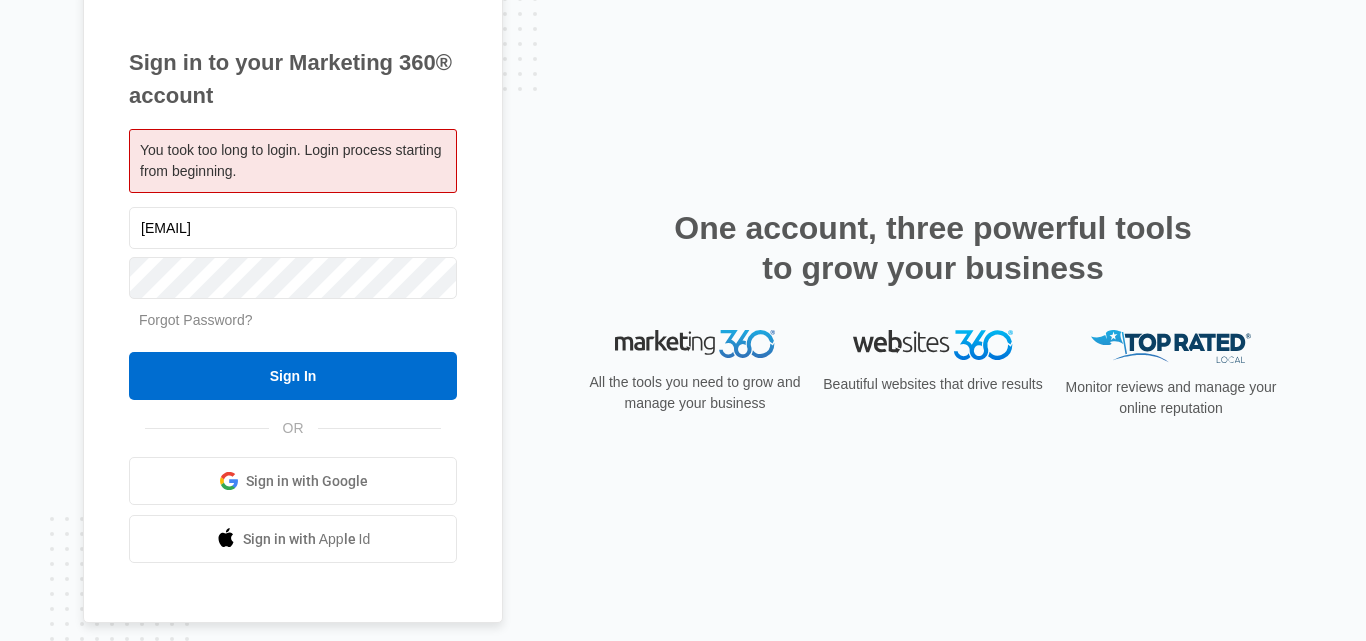 click on "Forgot Password?" at bounding box center [196, 320] 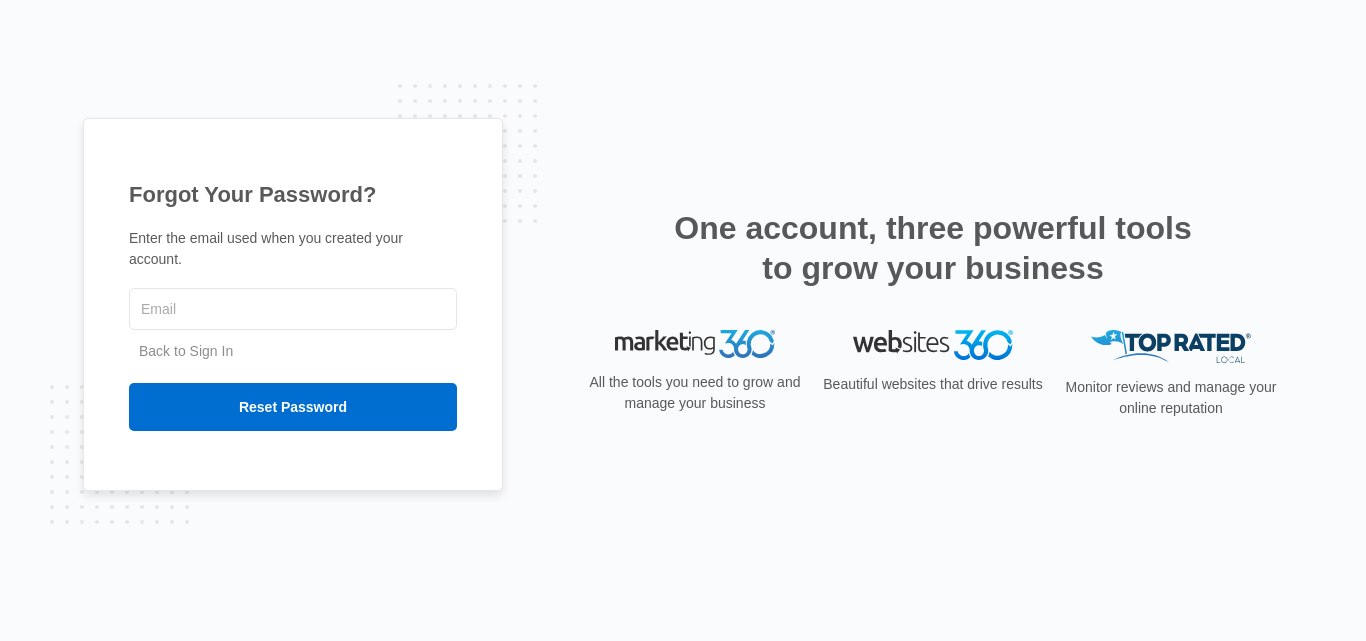 scroll, scrollTop: 0, scrollLeft: 0, axis: both 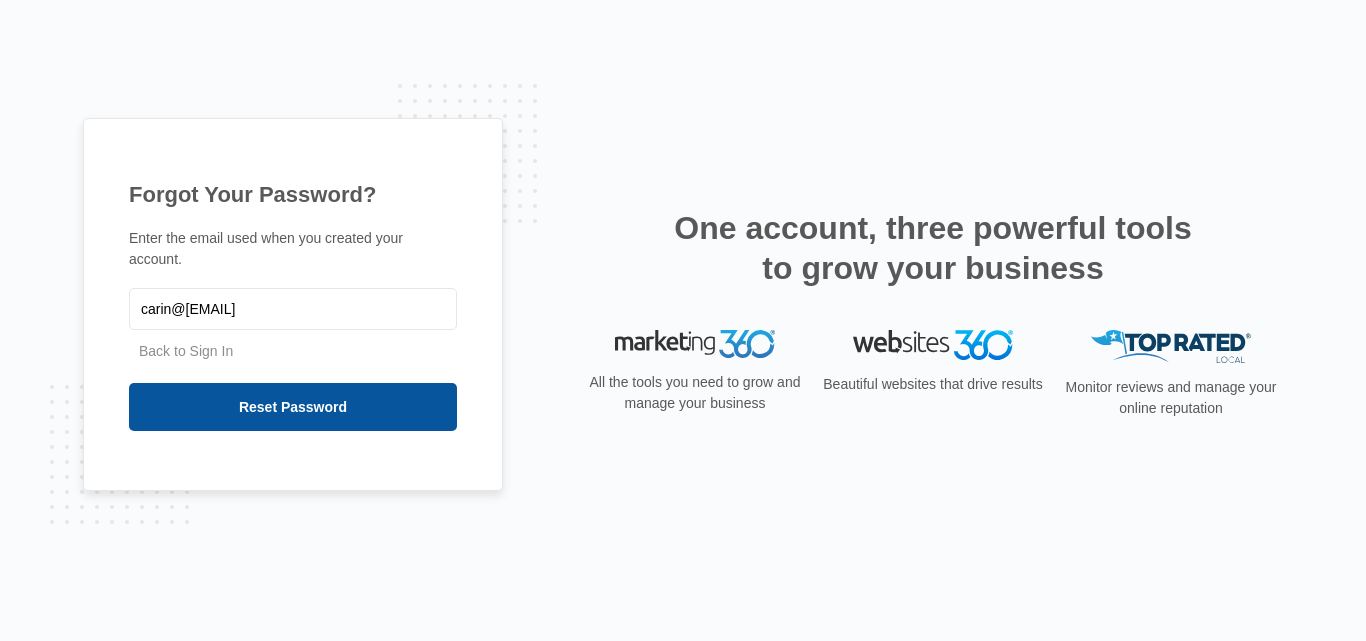 type on "carin@[EXAMPLE.COM]" 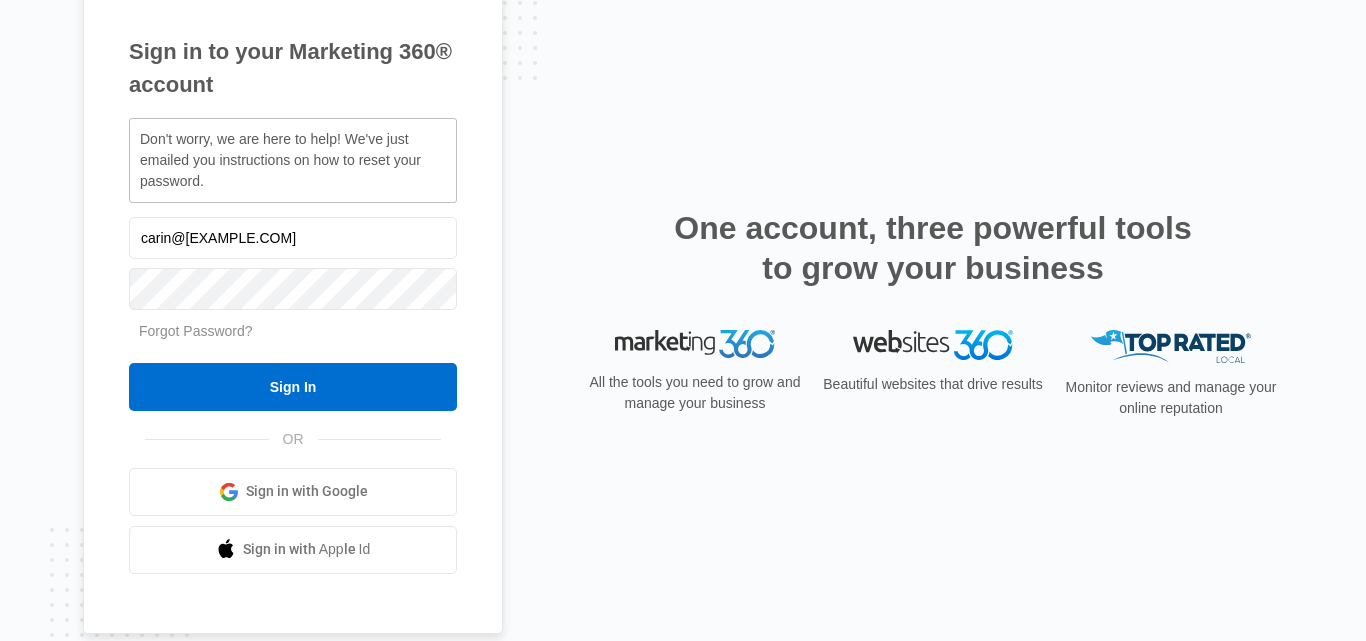 scroll, scrollTop: 0, scrollLeft: 0, axis: both 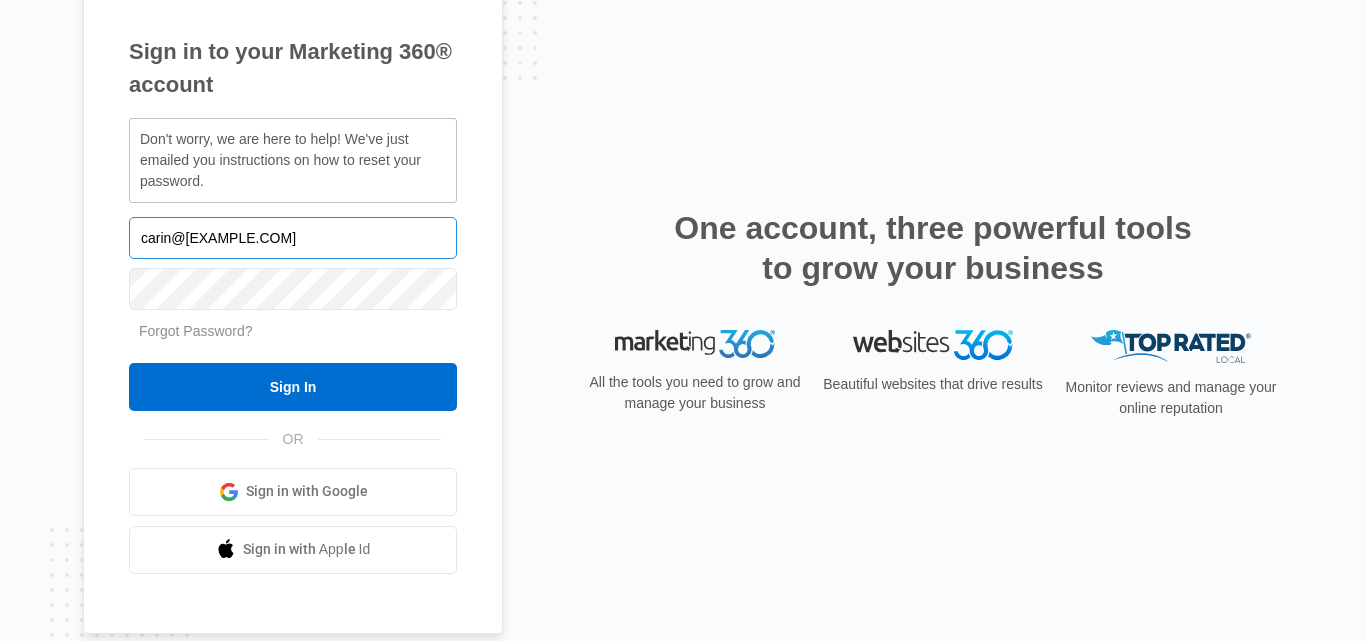 click on "carin@[EXAMPLE.COM]" at bounding box center [293, 238] 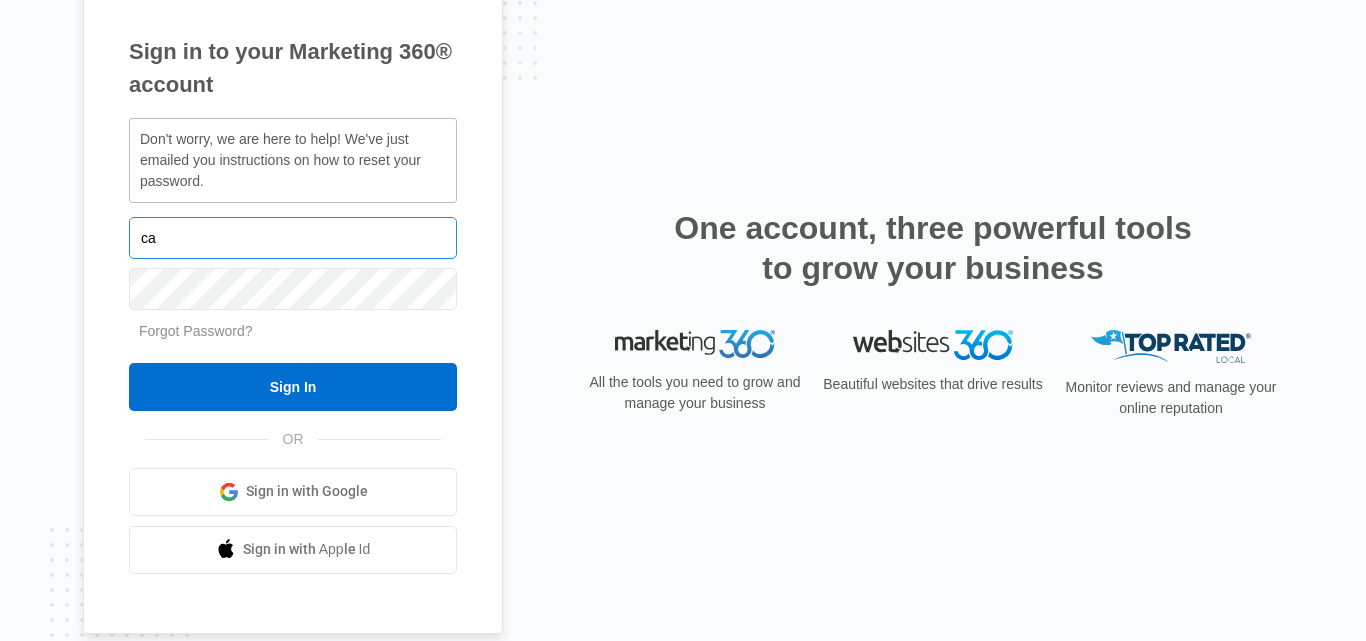type on "c" 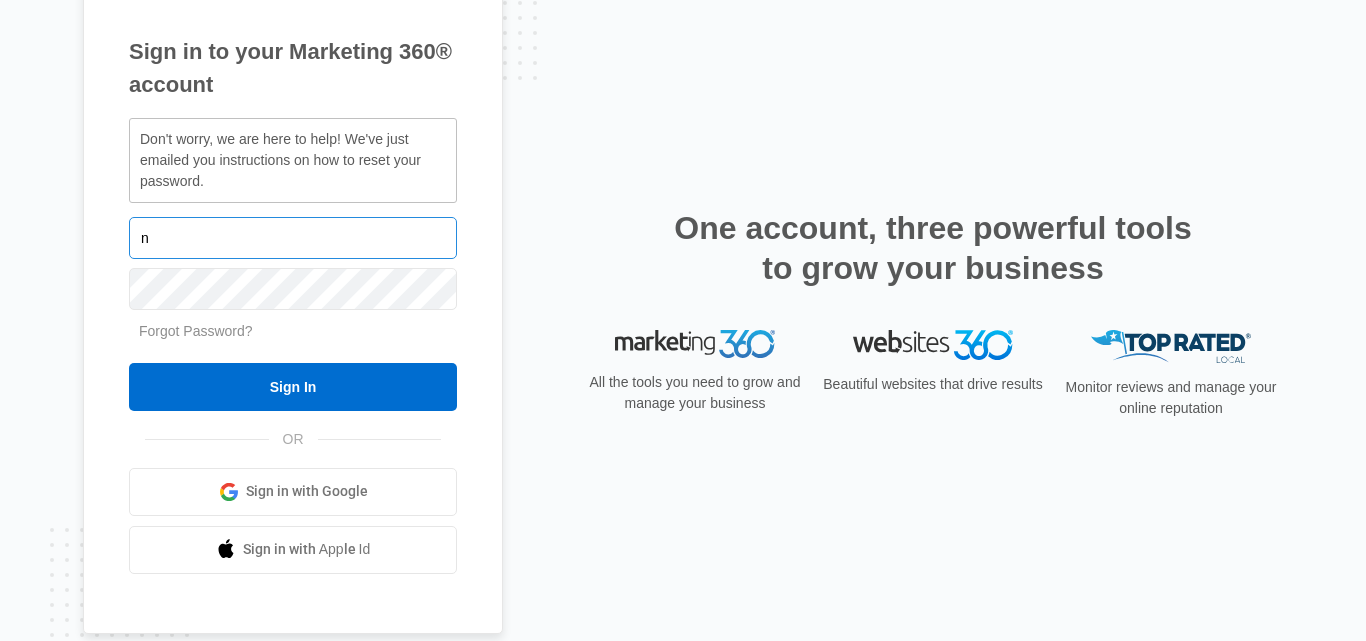 type on "[EMAIL]" 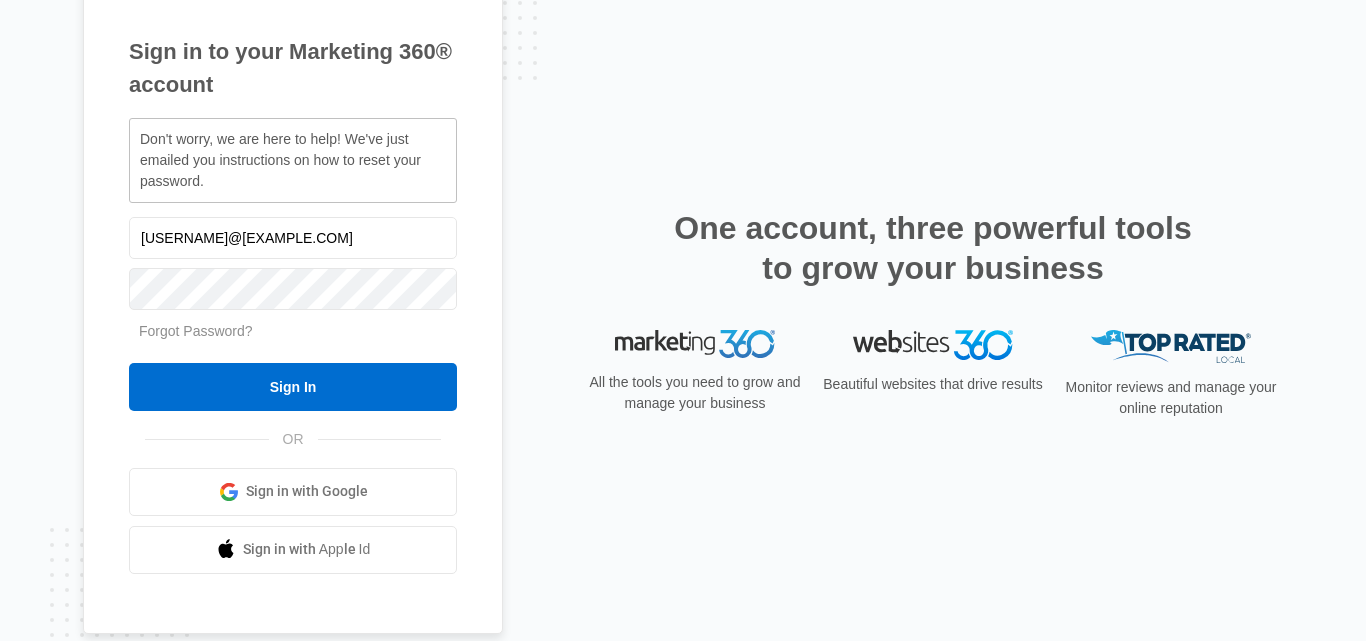 click on "Forgot Password?" at bounding box center (293, 331) 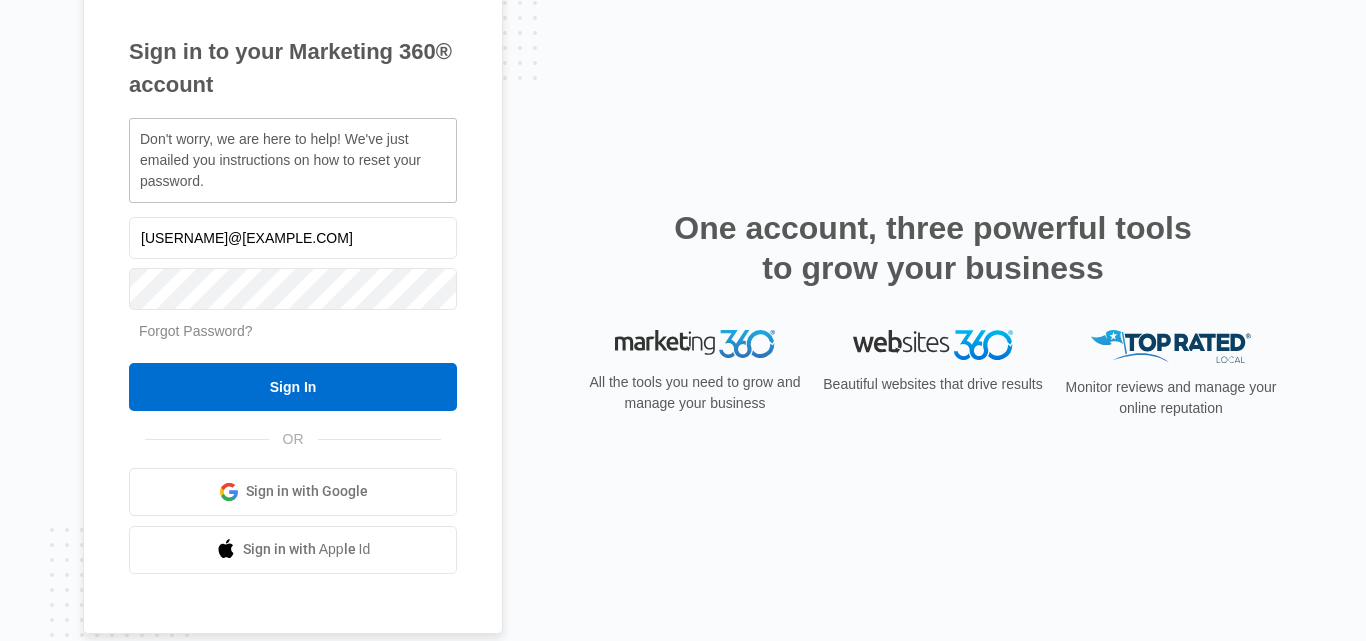 click on "Forgot Password?" at bounding box center [196, 331] 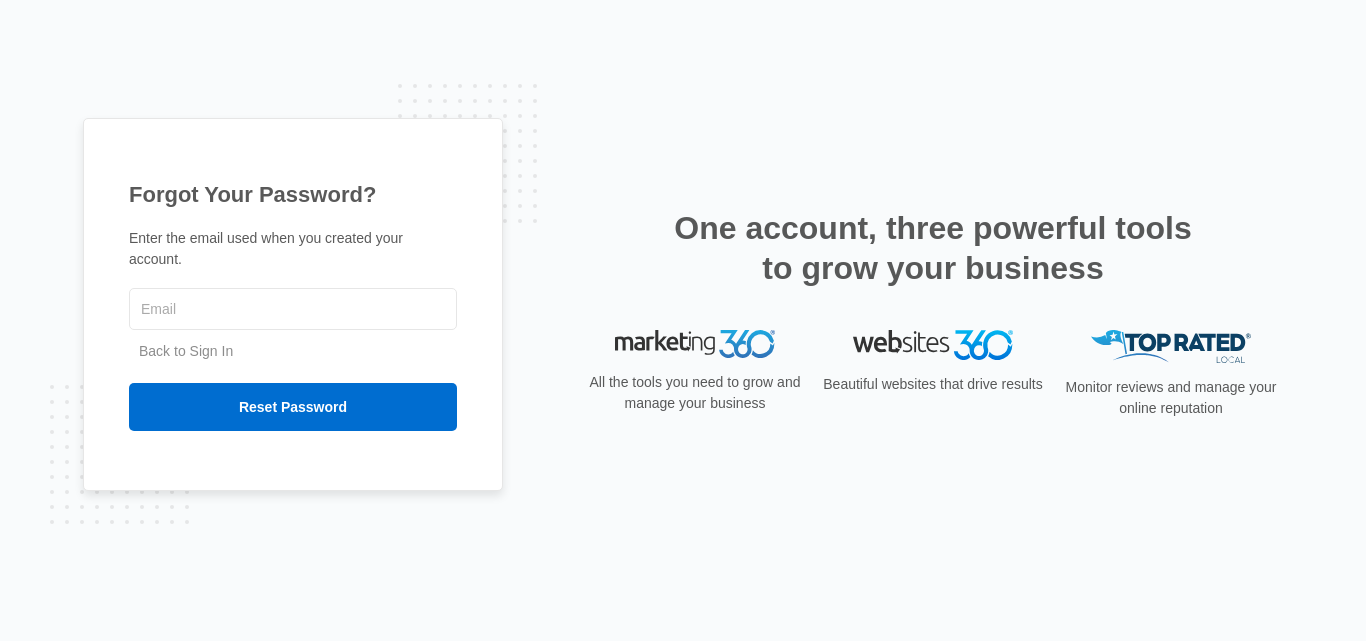 scroll, scrollTop: 0, scrollLeft: 0, axis: both 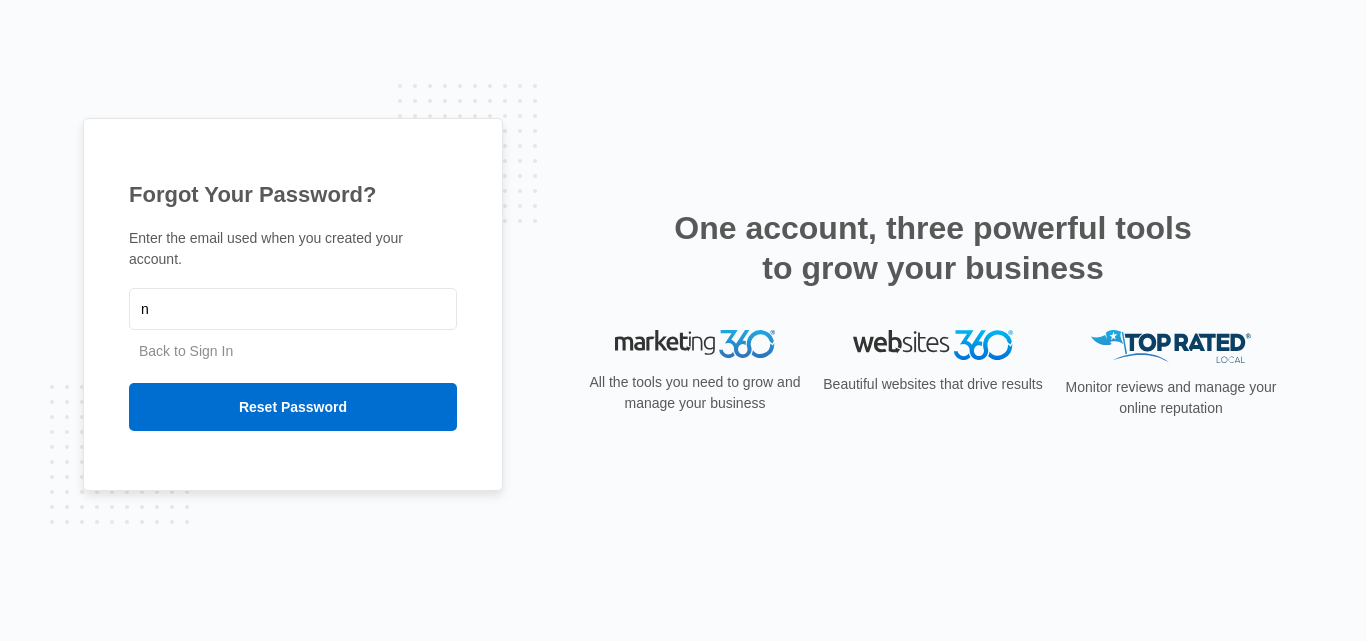 type on "[EMAIL]" 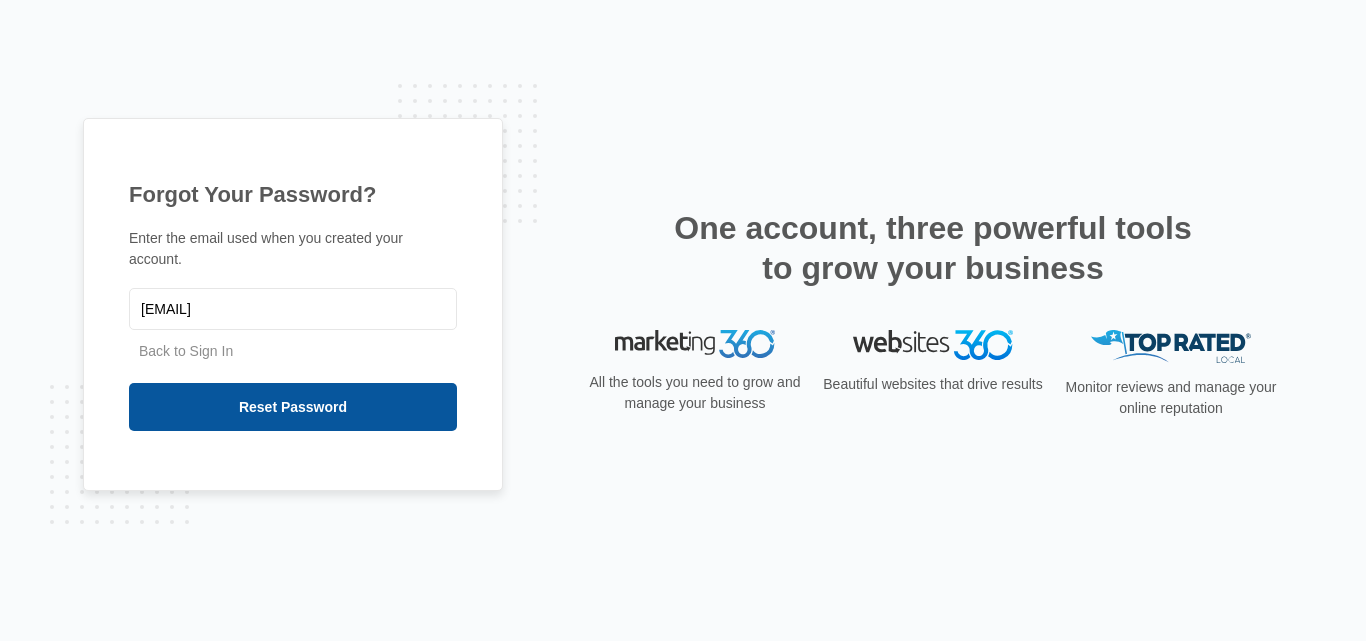 click on "Reset Password" at bounding box center [293, 407] 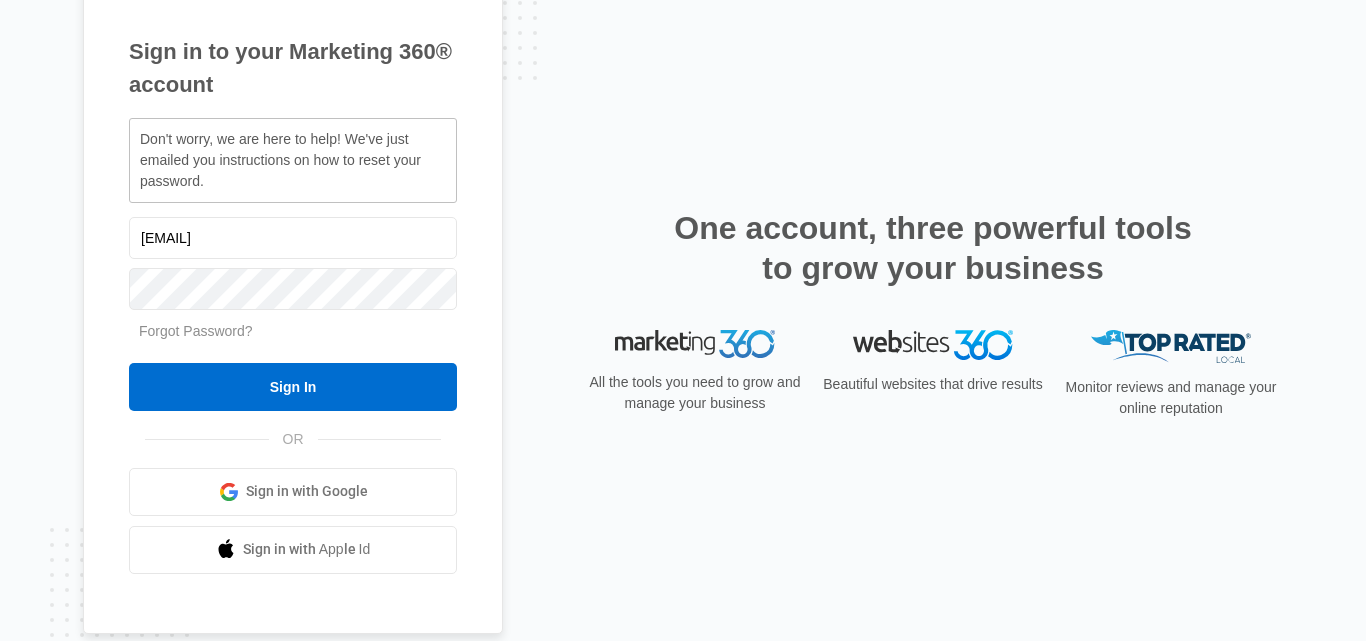 scroll, scrollTop: 0, scrollLeft: 0, axis: both 